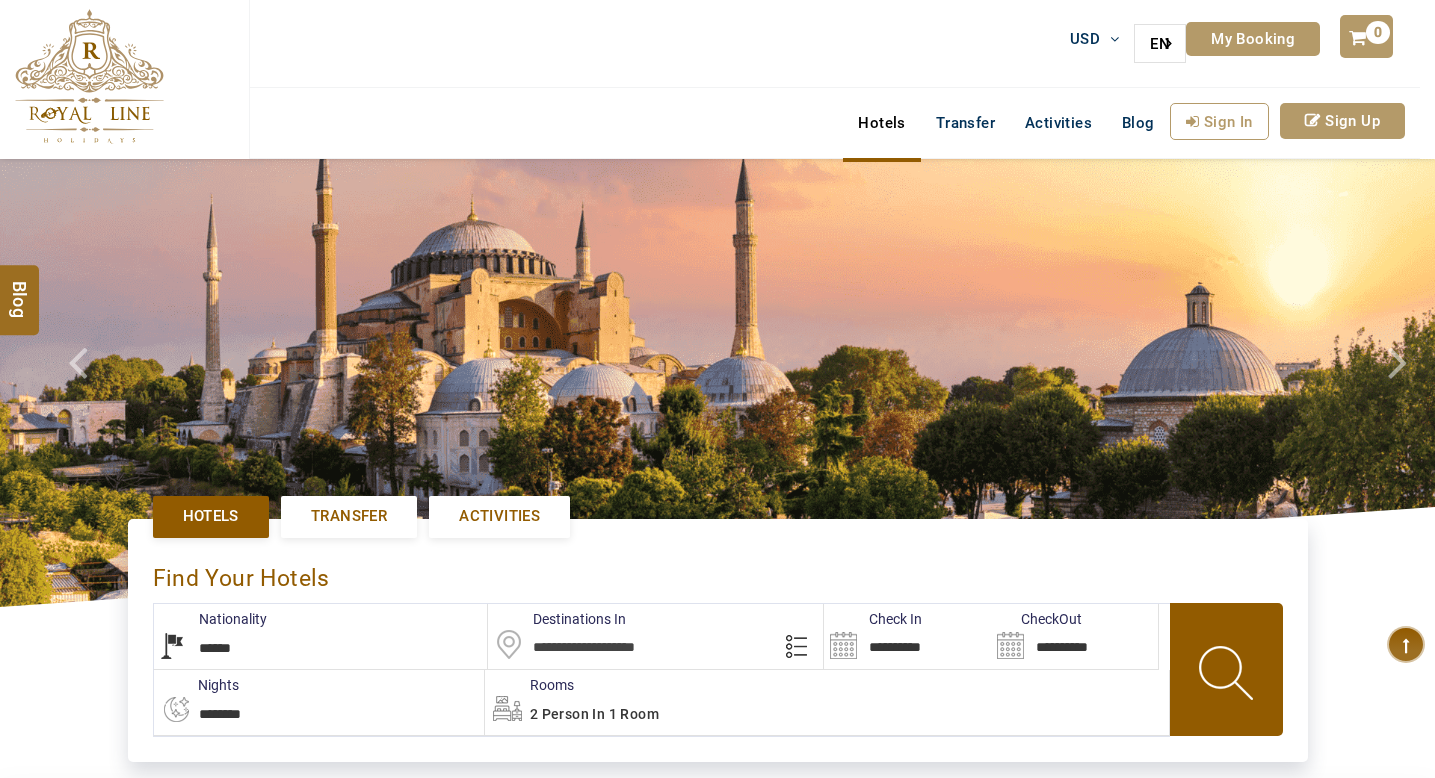 select on "******" 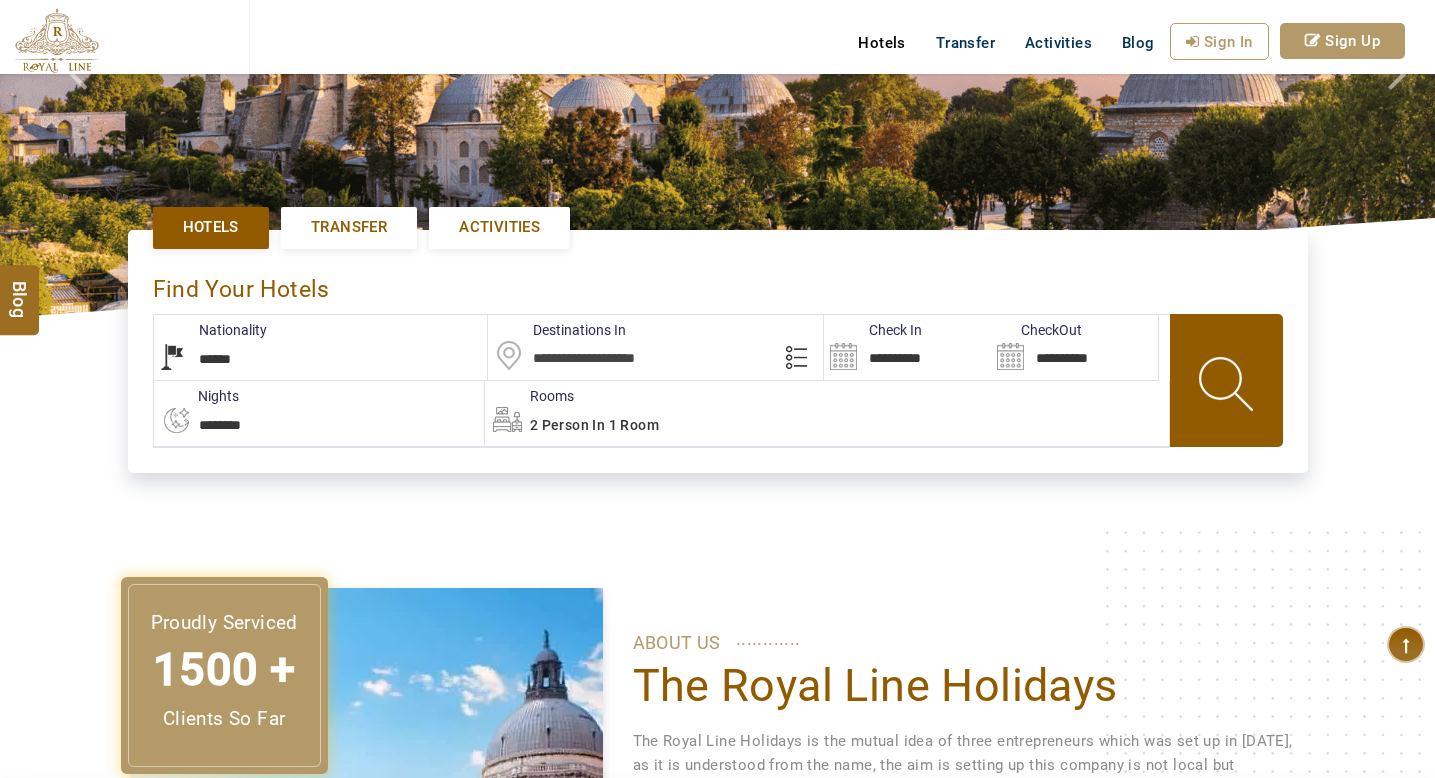 scroll, scrollTop: 304, scrollLeft: 0, axis: vertical 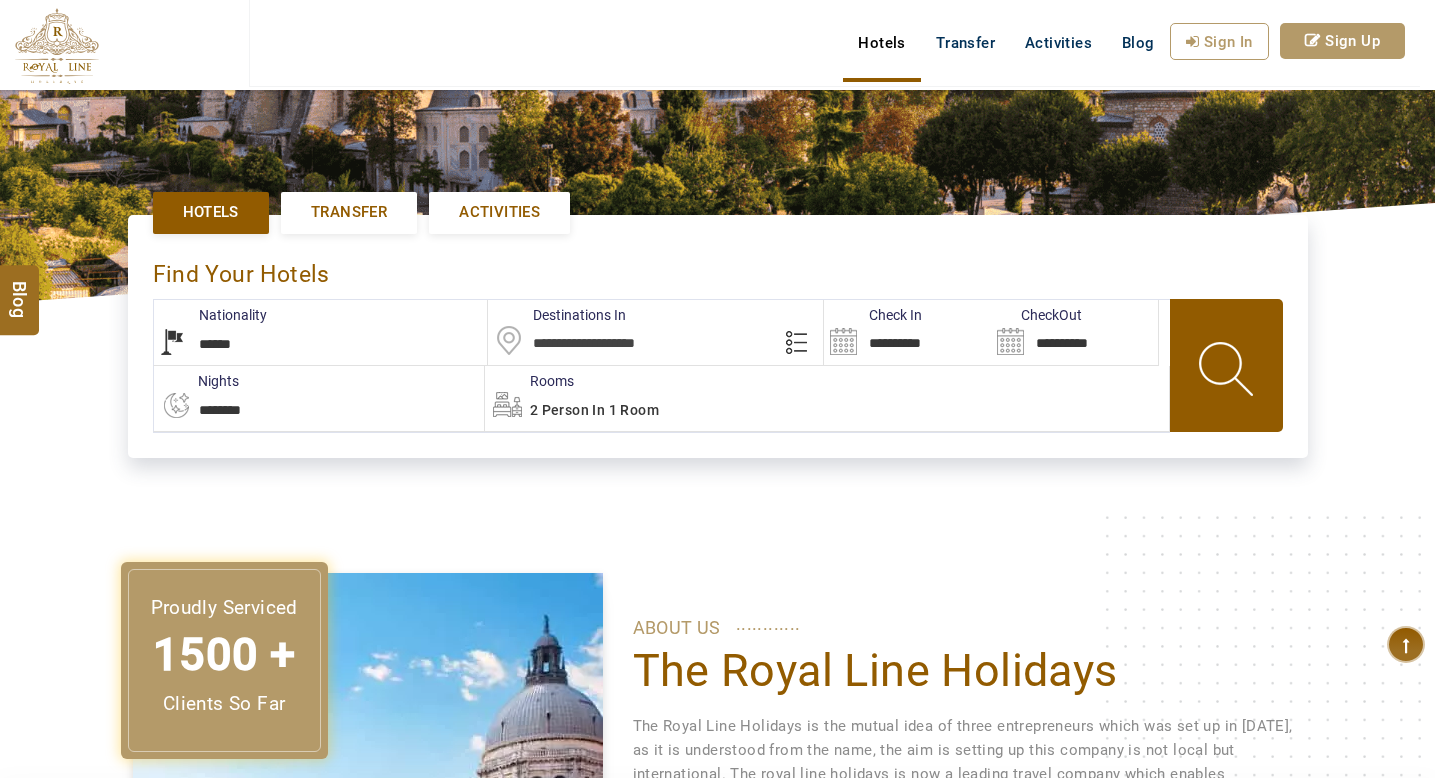 click on "Activities" at bounding box center (499, 212) 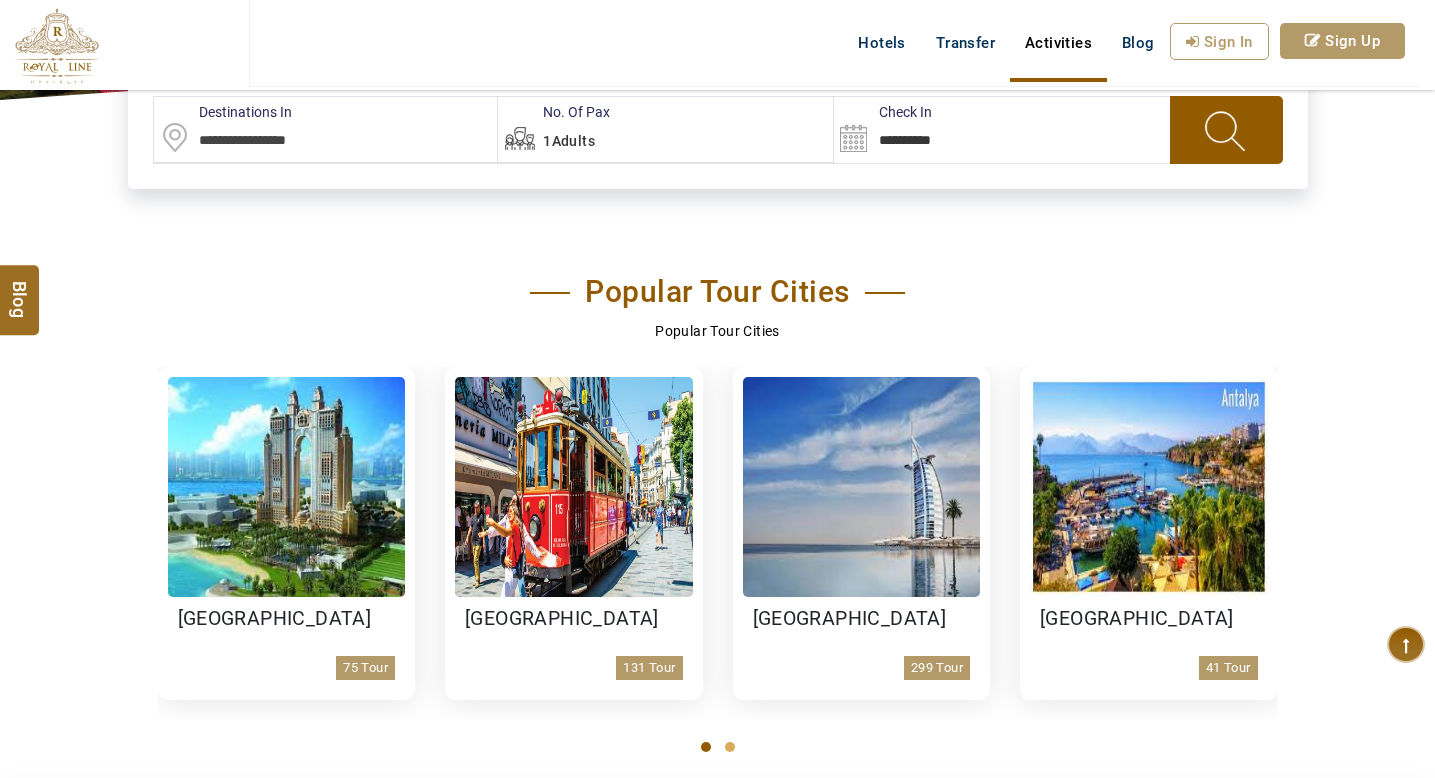 scroll, scrollTop: 508, scrollLeft: 0, axis: vertical 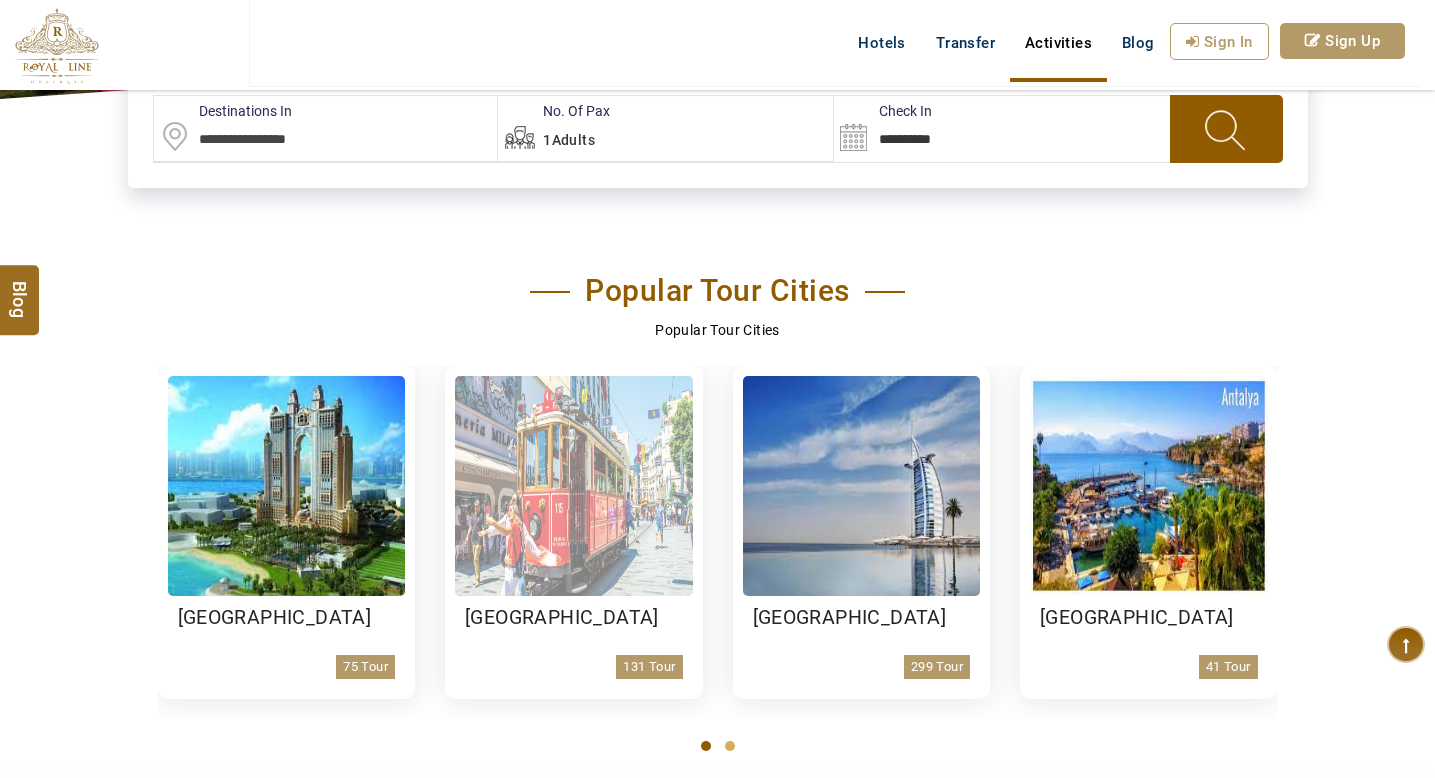 click at bounding box center (574, 486) 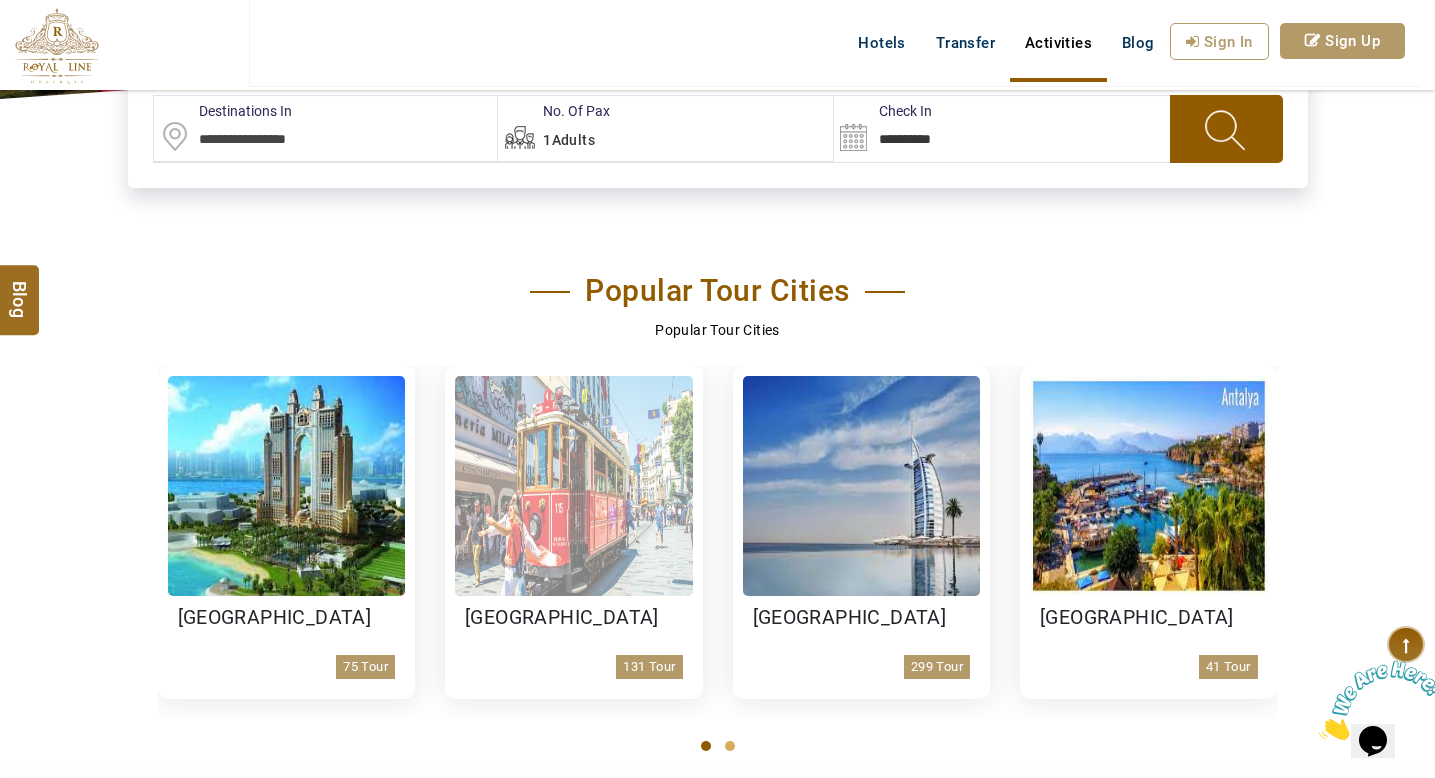scroll, scrollTop: 0, scrollLeft: 0, axis: both 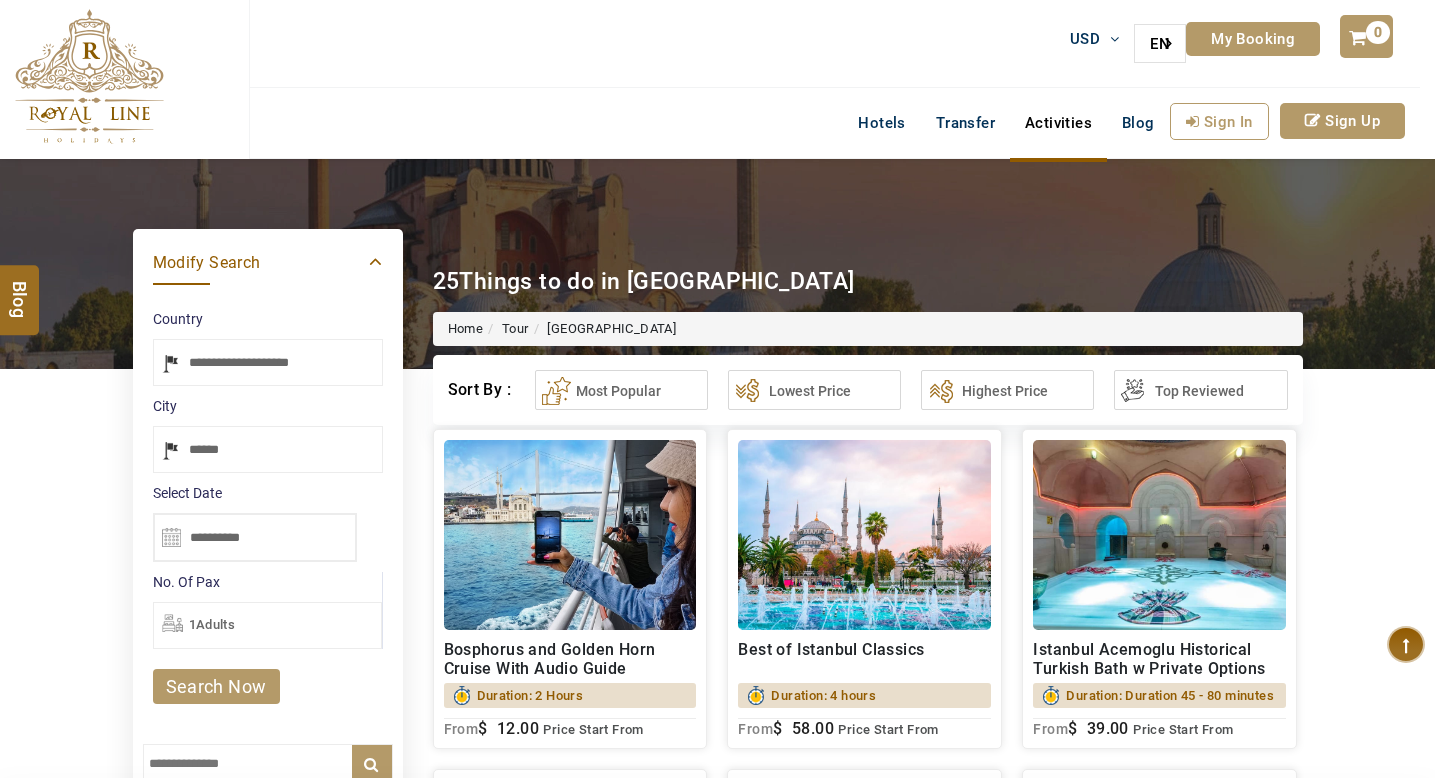 select on "*****" 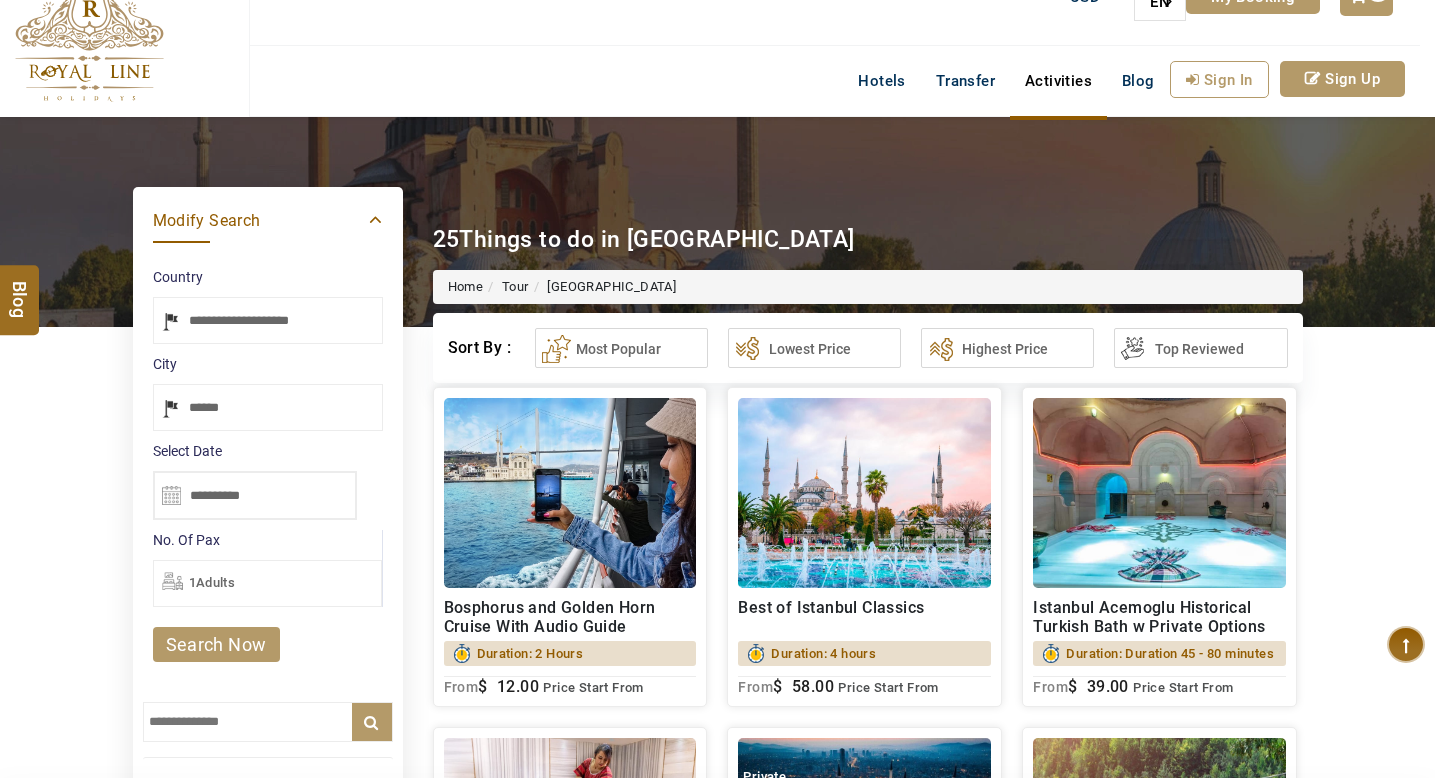 scroll, scrollTop: 40, scrollLeft: 0, axis: vertical 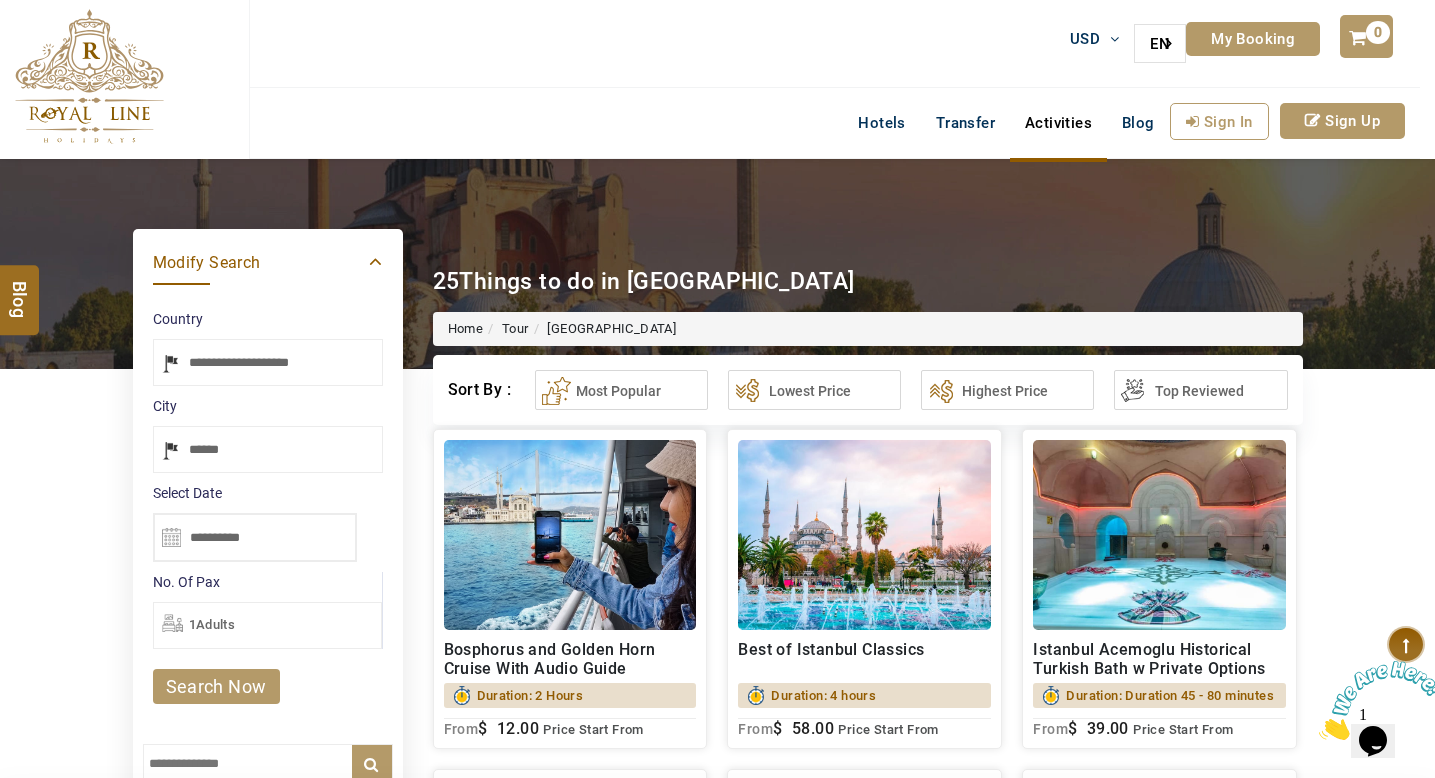 click at bounding box center [89, 76] 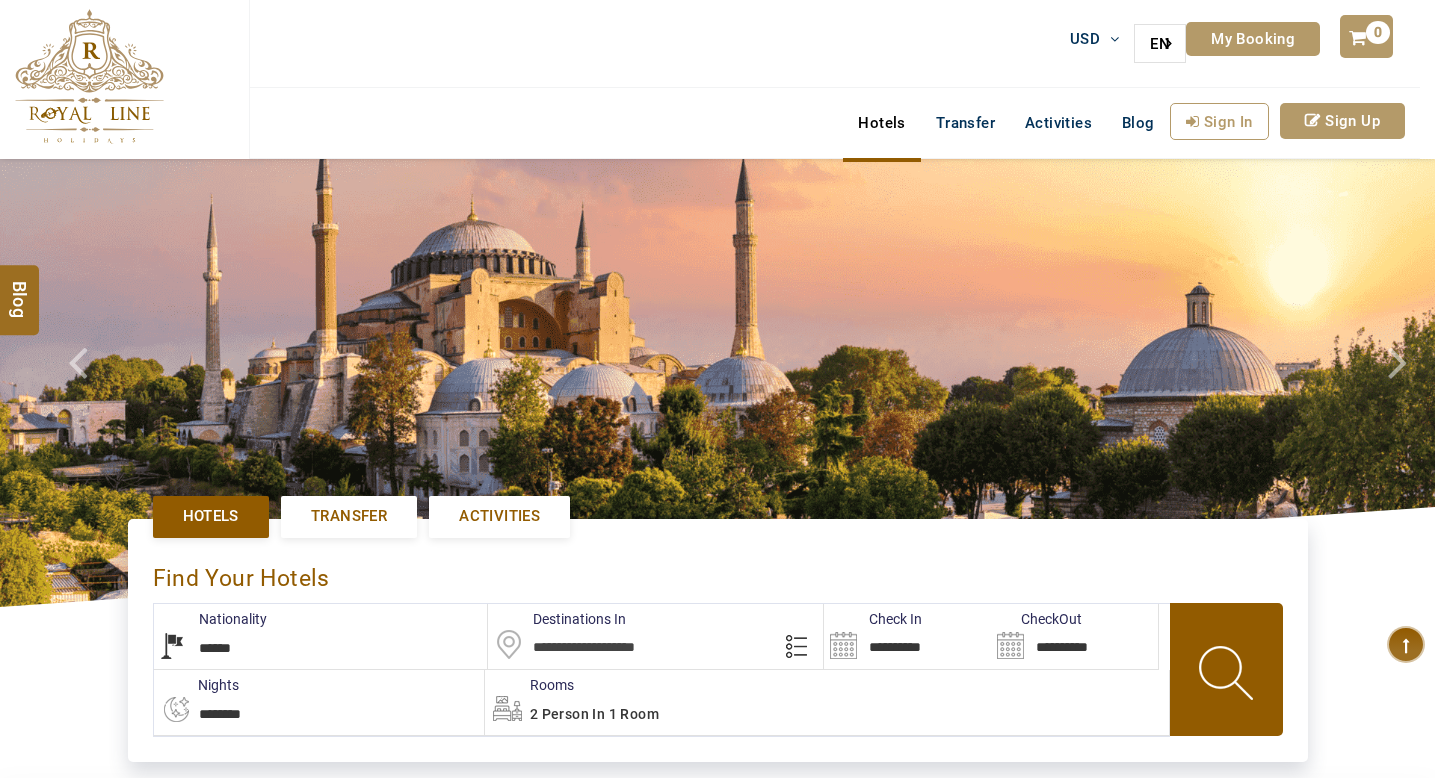 select on "******" 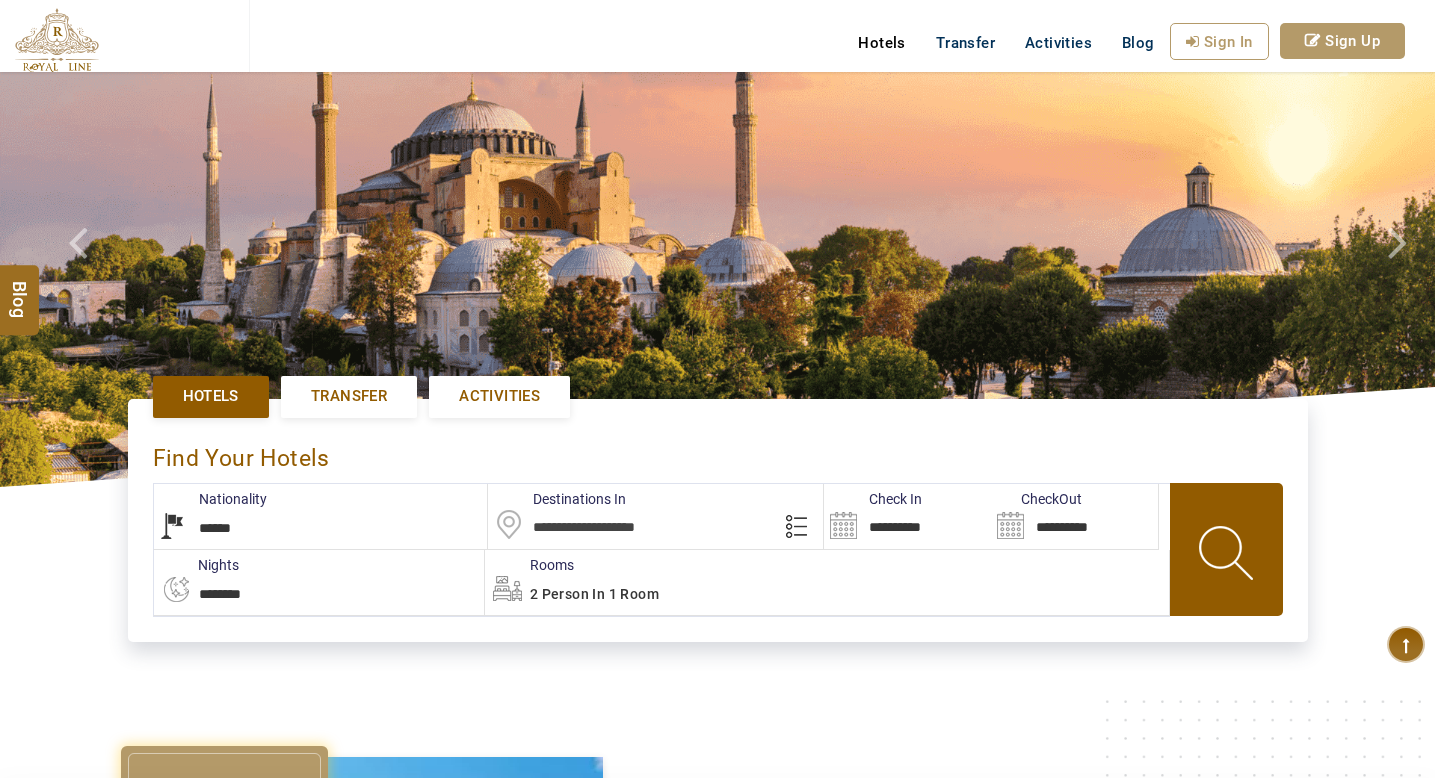 scroll, scrollTop: 535, scrollLeft: 0, axis: vertical 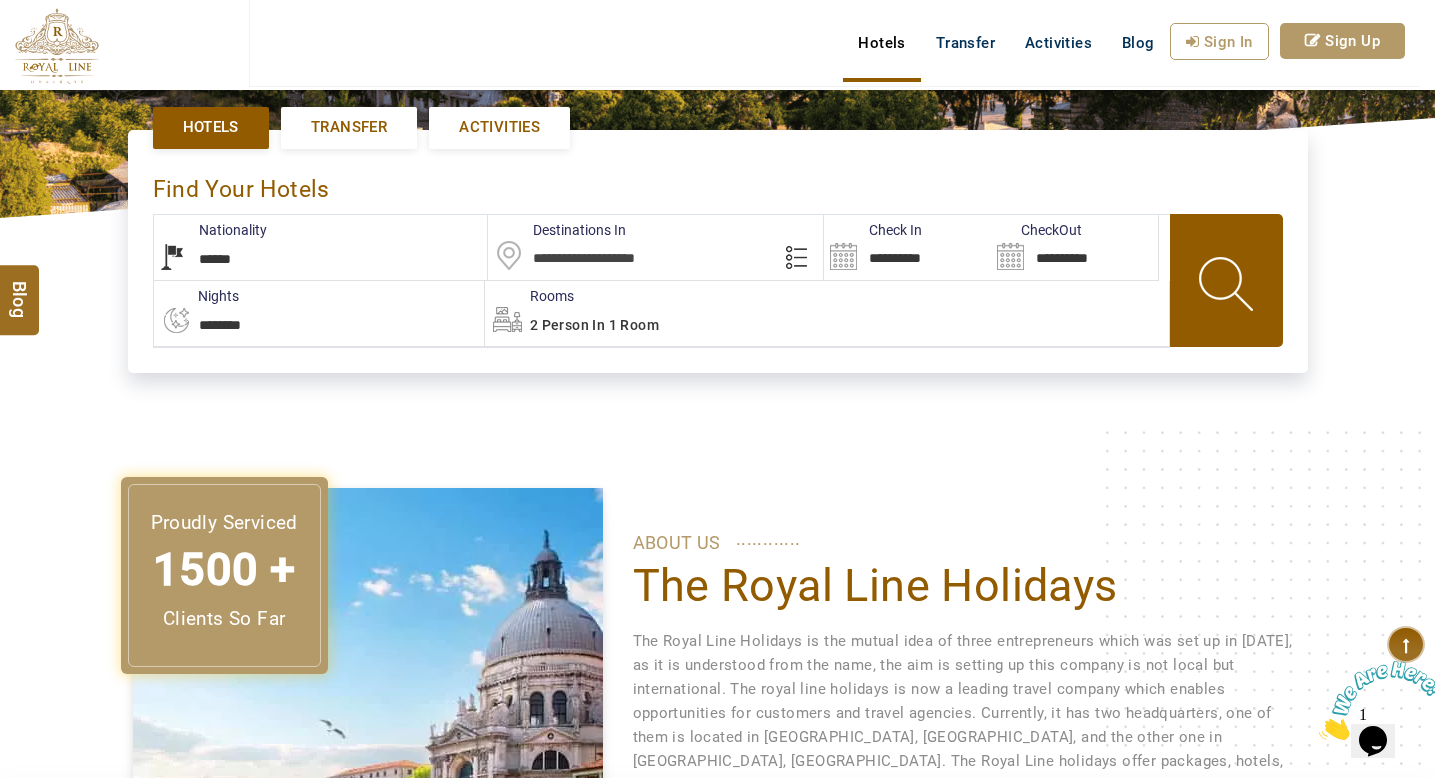 click on "USD AED  AED EUR  € USD  $ INR  ₹ THB  ฿ IDR  Rp BHD  BHD TRY  ₺ EN AR PT ZH ES RU My Booking 0 Helpline
+971 55 344 0168 +971 55 344 0168 info@royallineholidays.com Hotels  Transfer Activities  Blog Sign In Sign Up	 Setting" at bounding box center [717, 70] 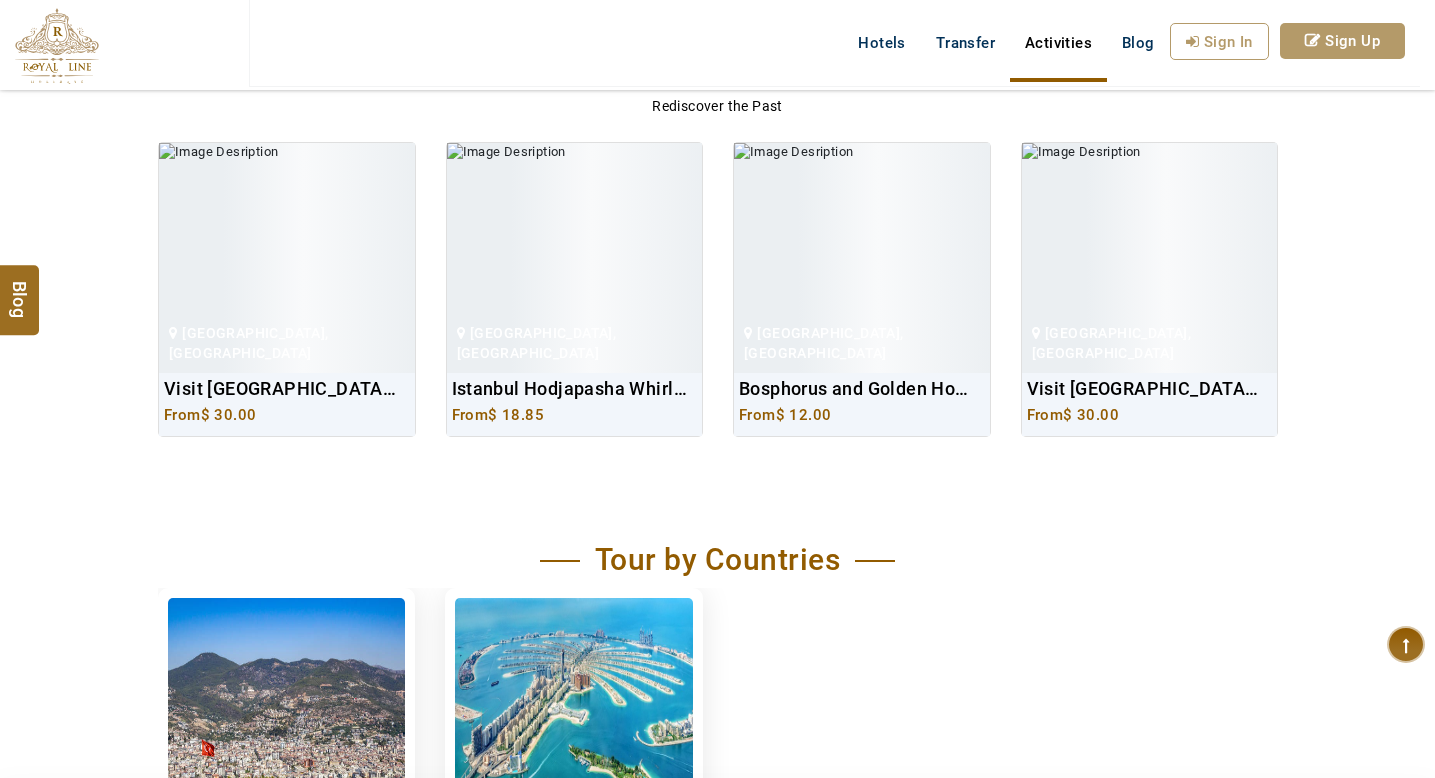 scroll, scrollTop: 93, scrollLeft: 0, axis: vertical 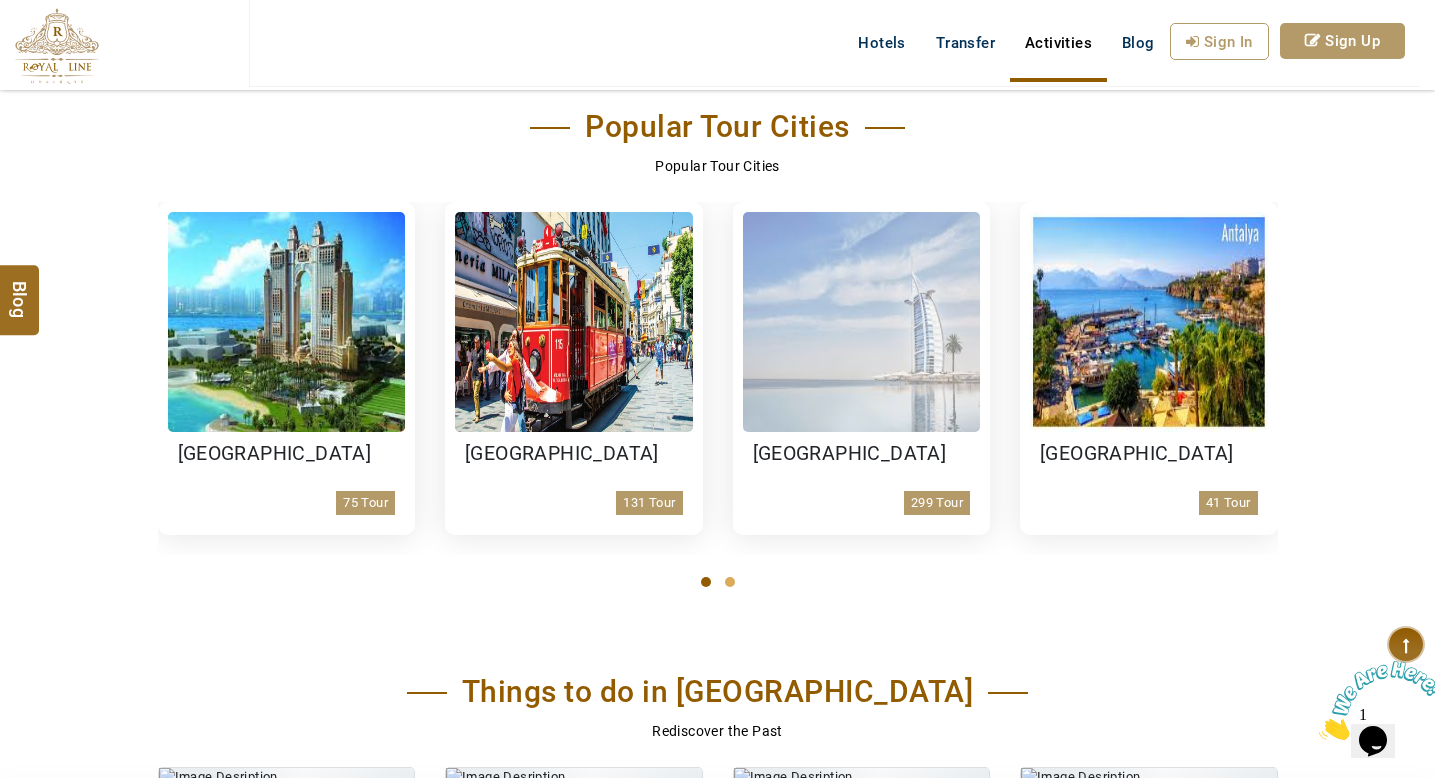 click at bounding box center [862, 322] 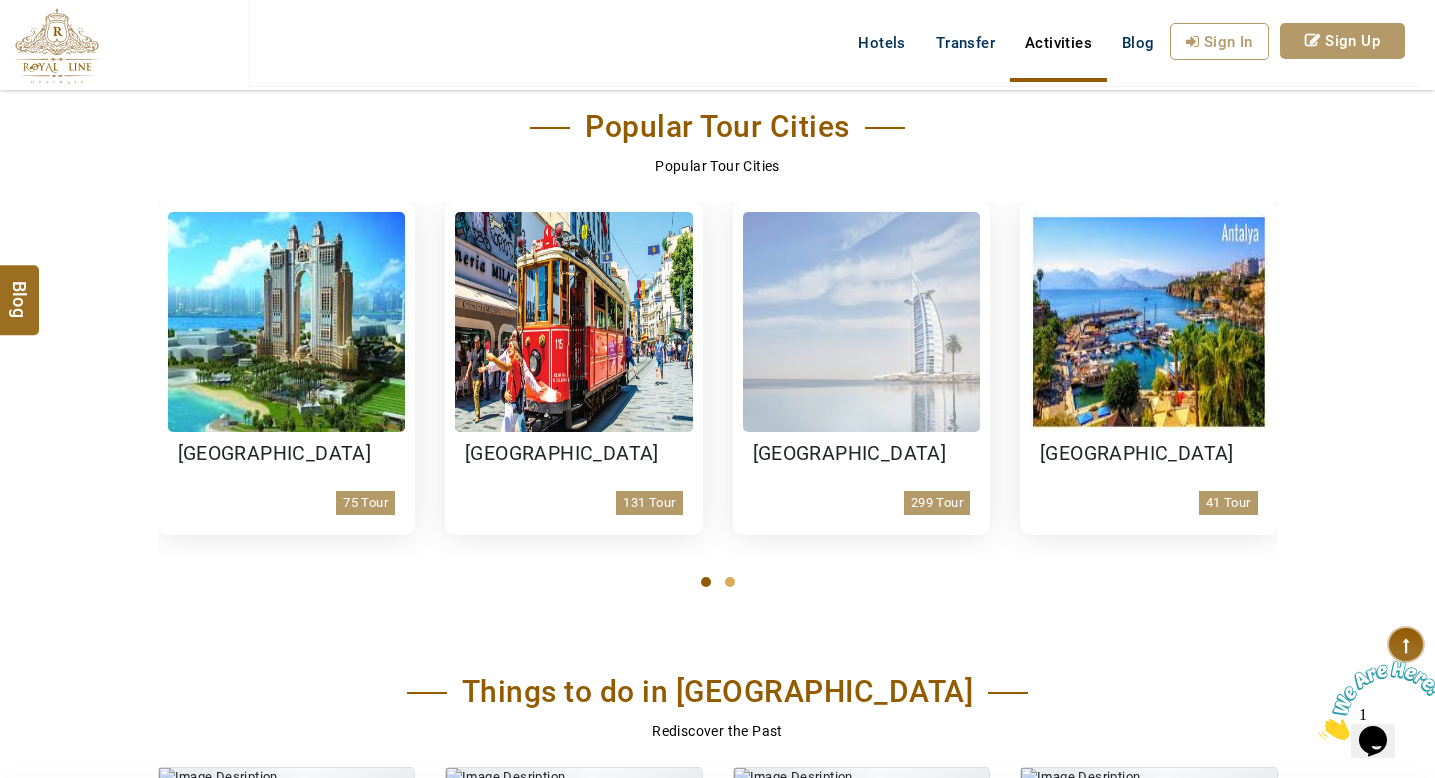 click at bounding box center (862, 322) 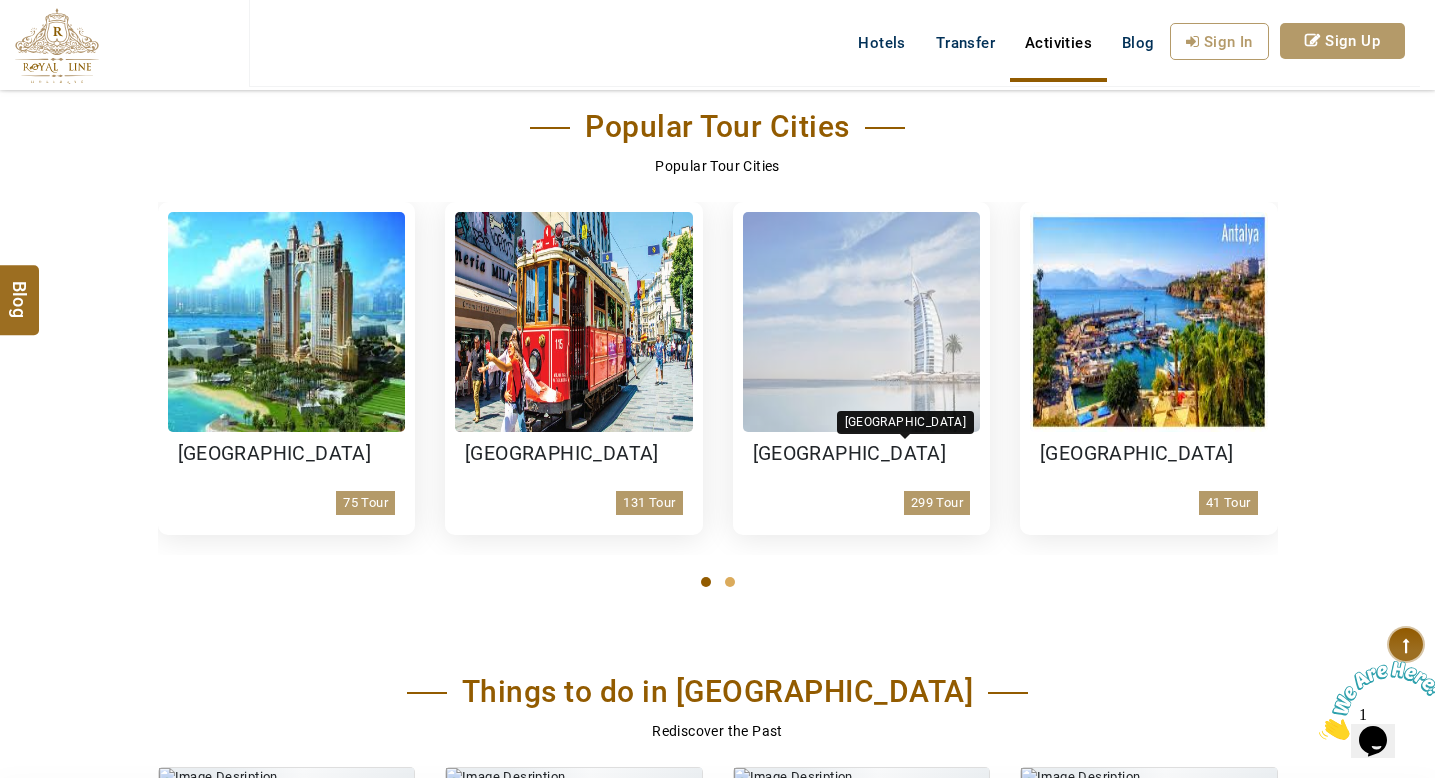 click on "[GEOGRAPHIC_DATA]" at bounding box center (862, 454) 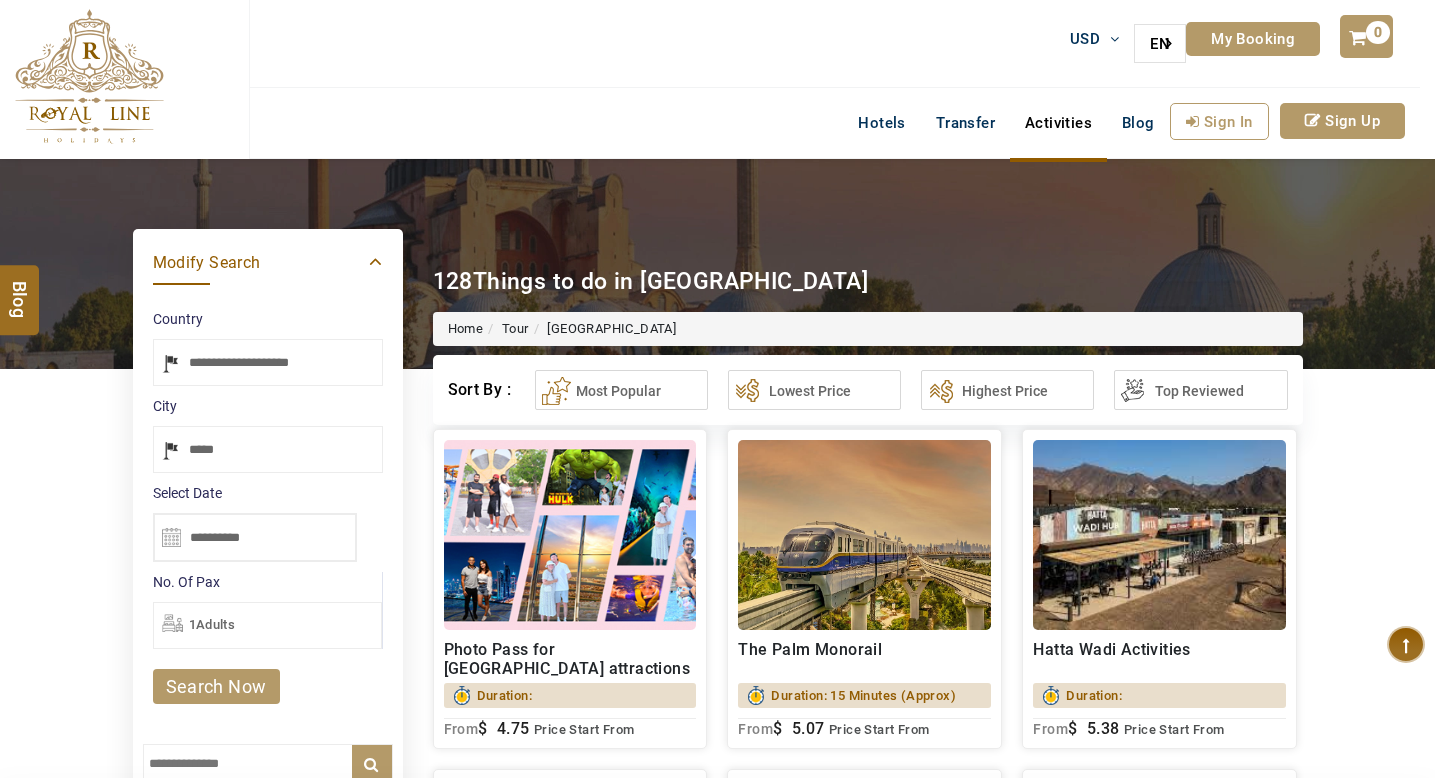 select on "*****" 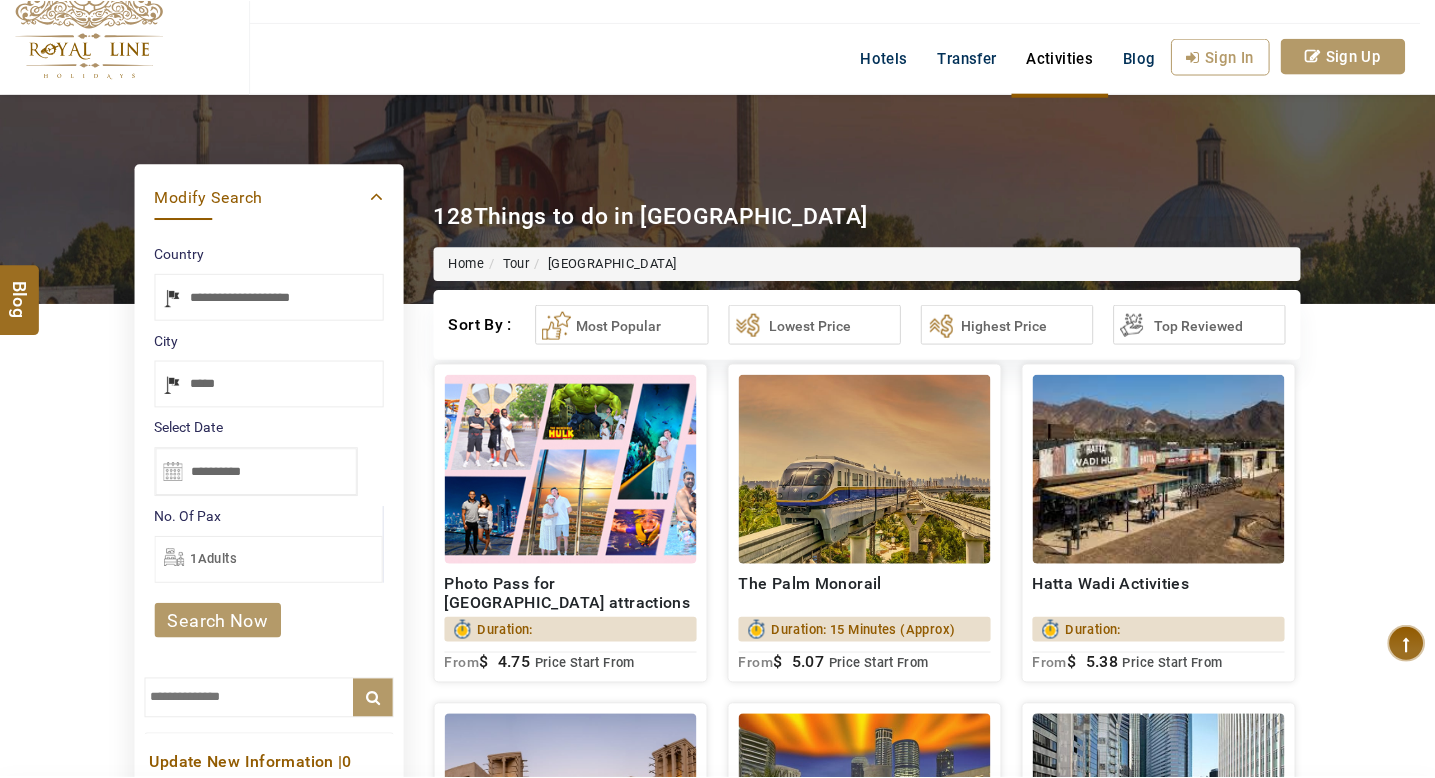 scroll, scrollTop: 67, scrollLeft: 0, axis: vertical 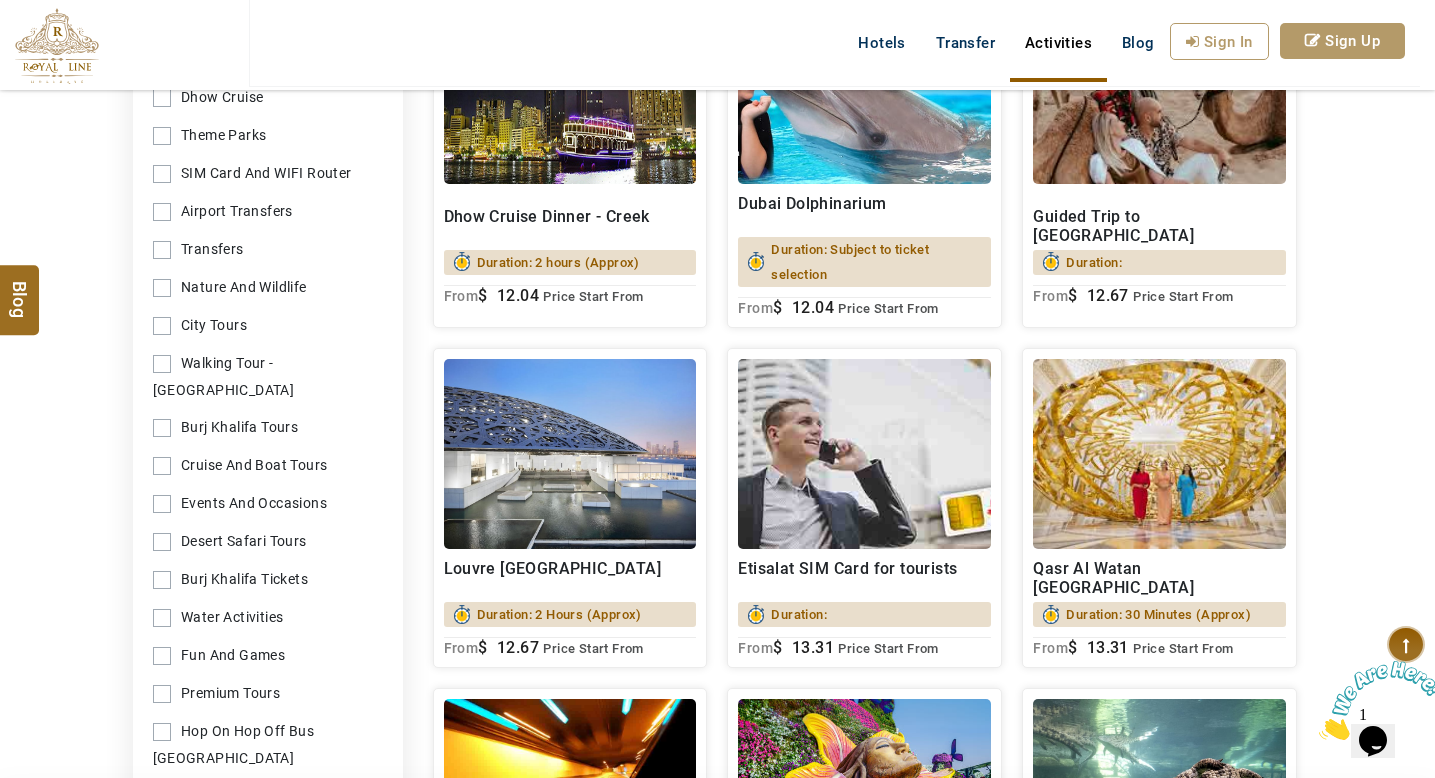 click on "Transfers" at bounding box center (268, 249) 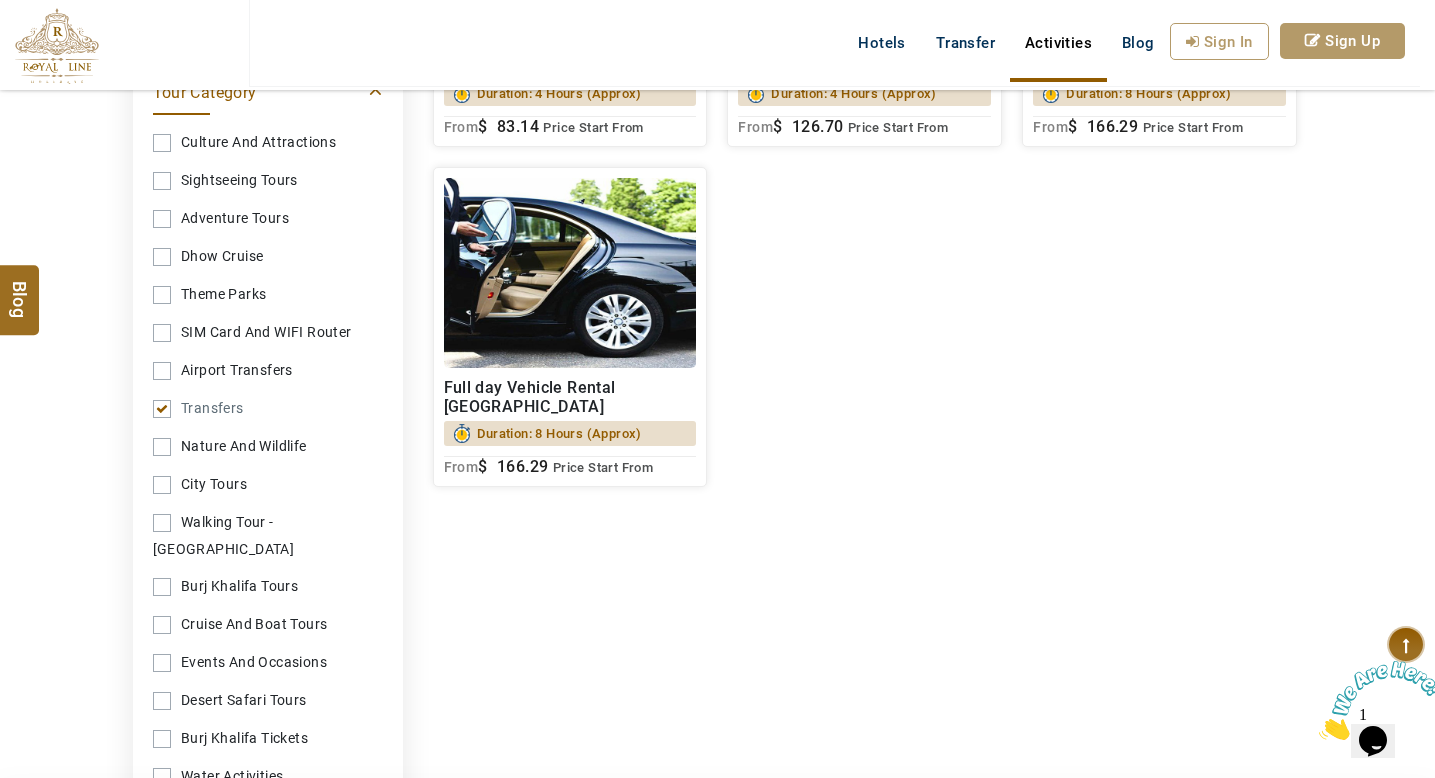 scroll, scrollTop: 970, scrollLeft: 0, axis: vertical 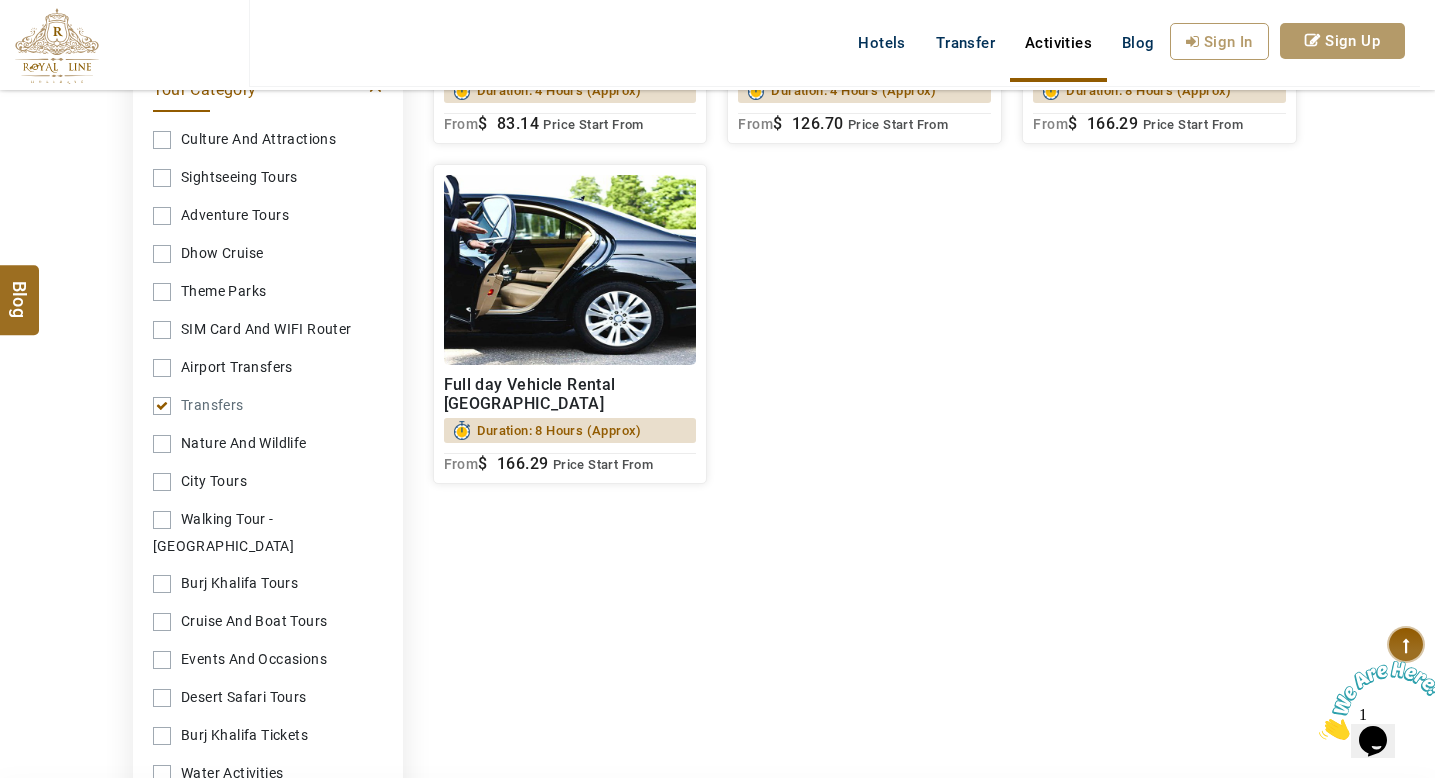 click on "Transfers" at bounding box center [268, 405] 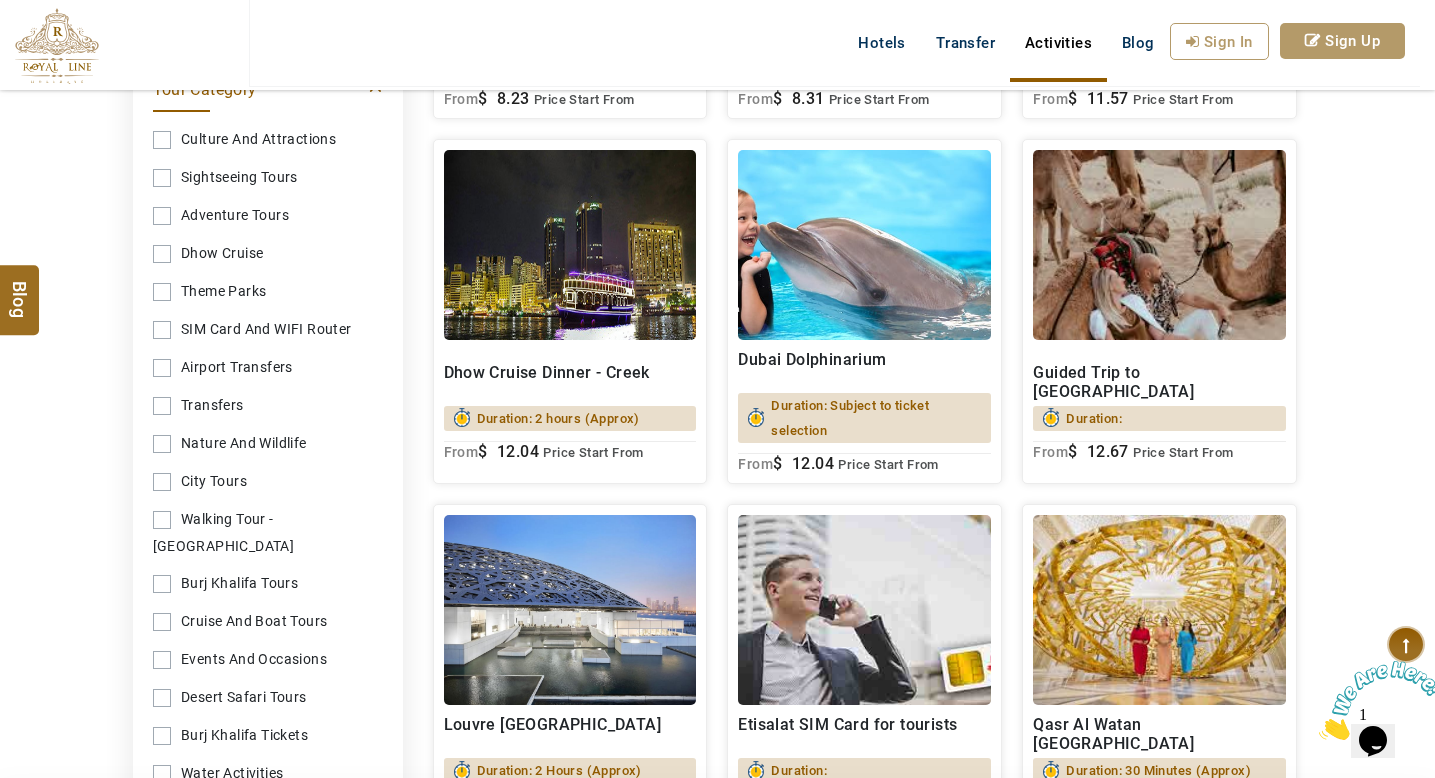 click on "Burj Khalifa Tours" at bounding box center [268, 583] 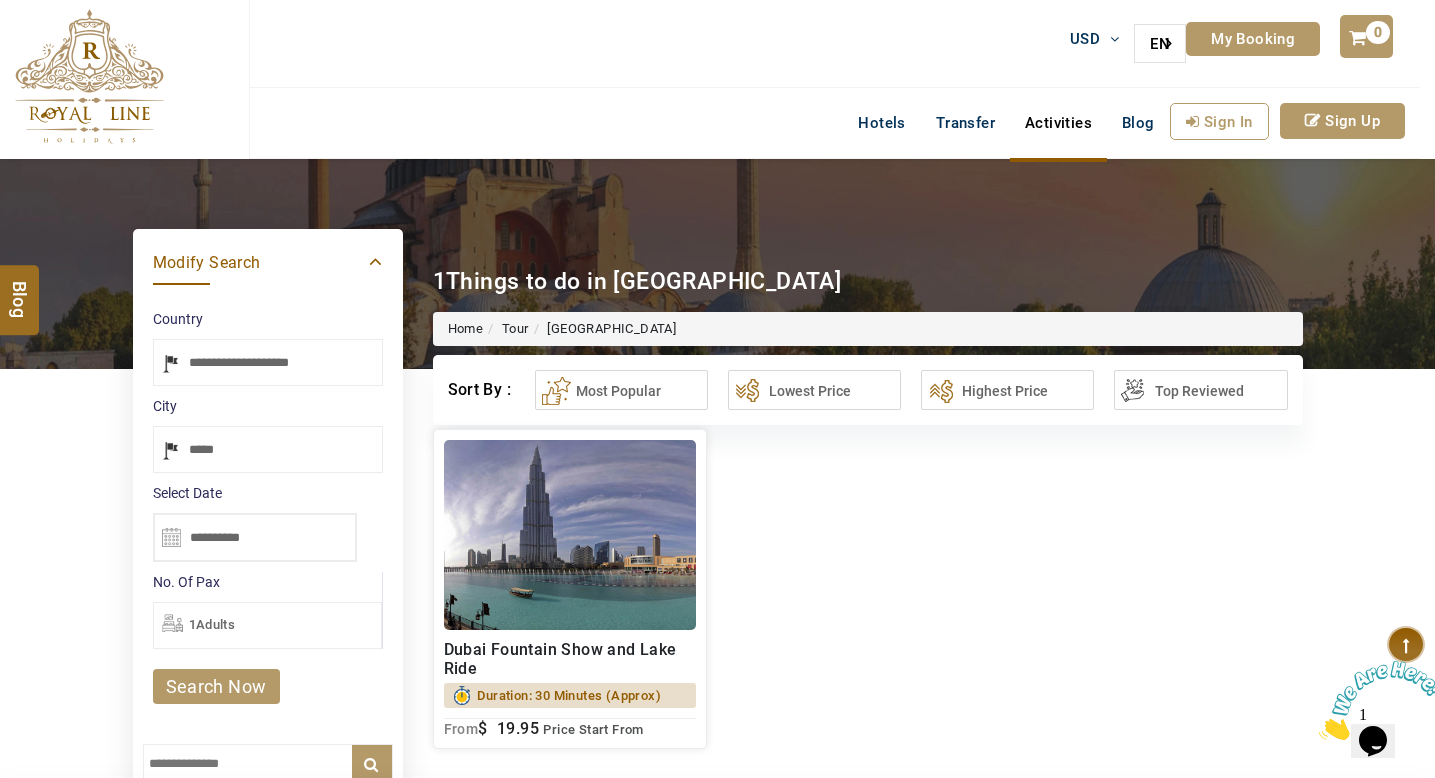 scroll, scrollTop: 58, scrollLeft: 0, axis: vertical 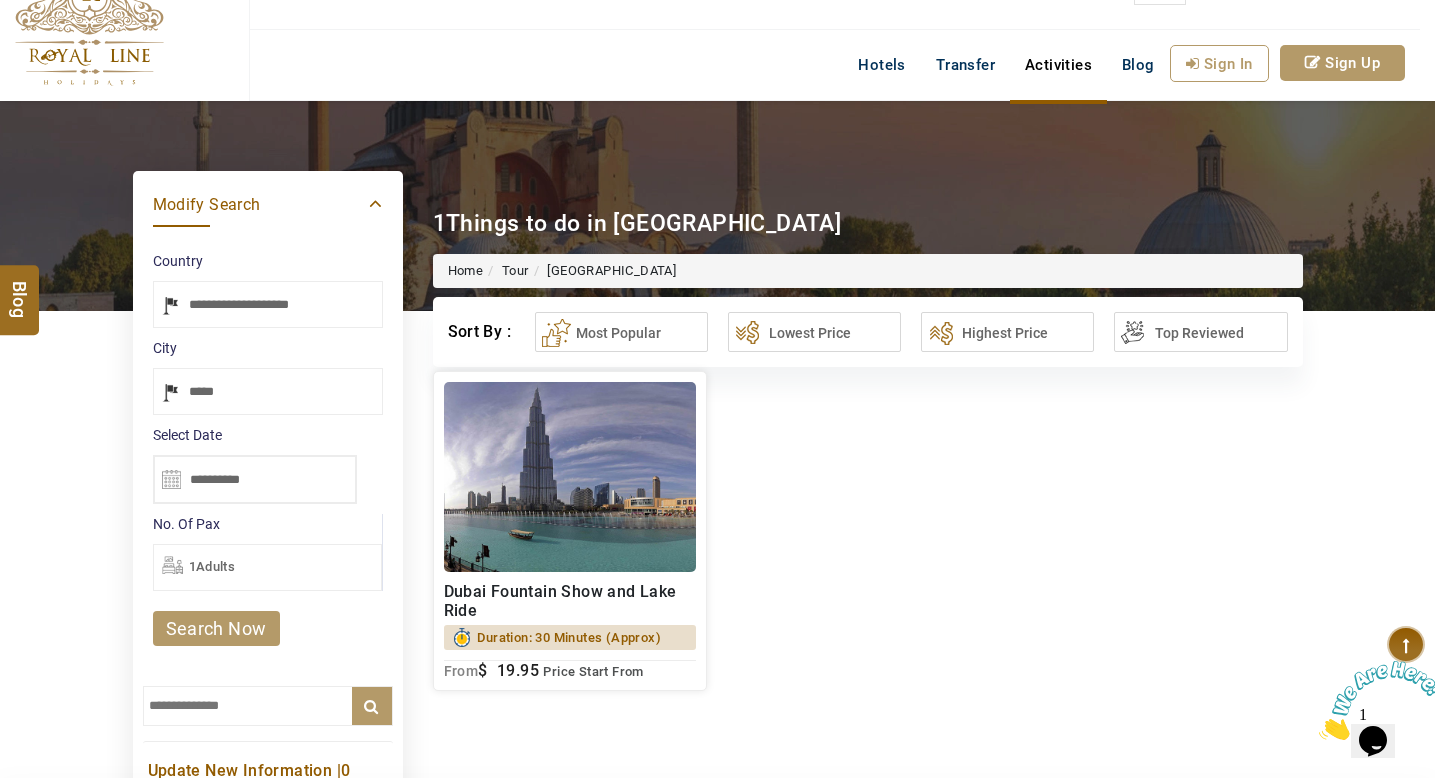 click on "Dubai Fountain Show and Lake Ride" at bounding box center [570, 601] 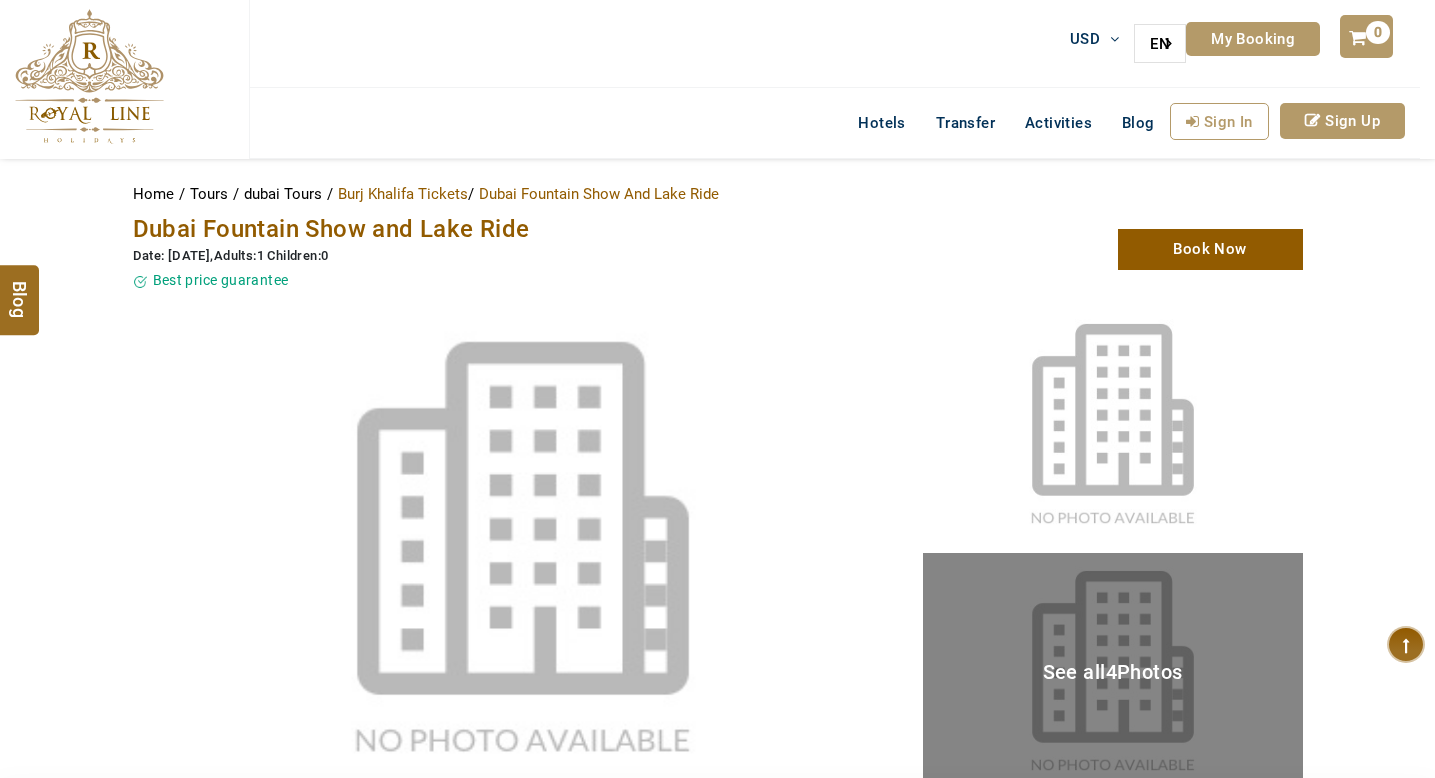 scroll, scrollTop: 0, scrollLeft: 0, axis: both 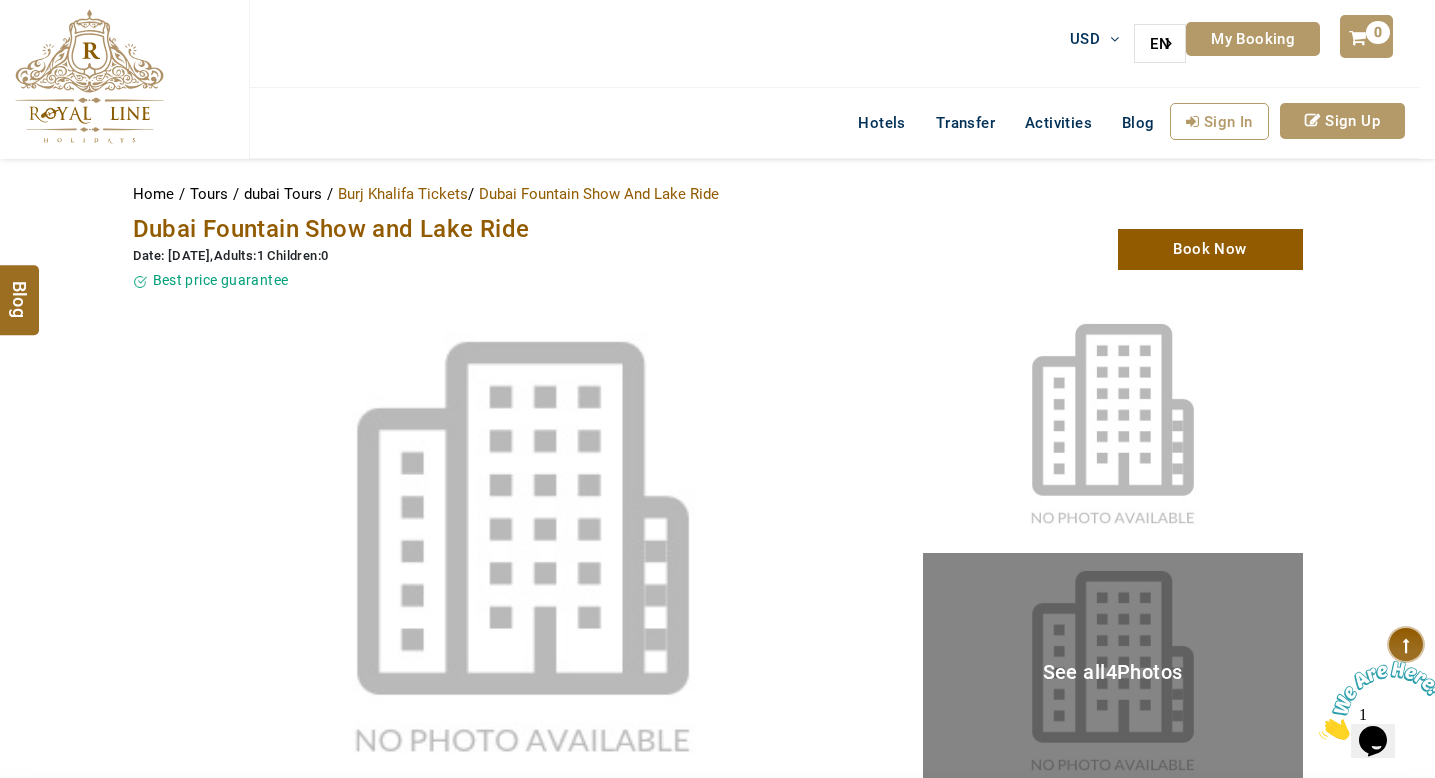 click at bounding box center [89, 76] 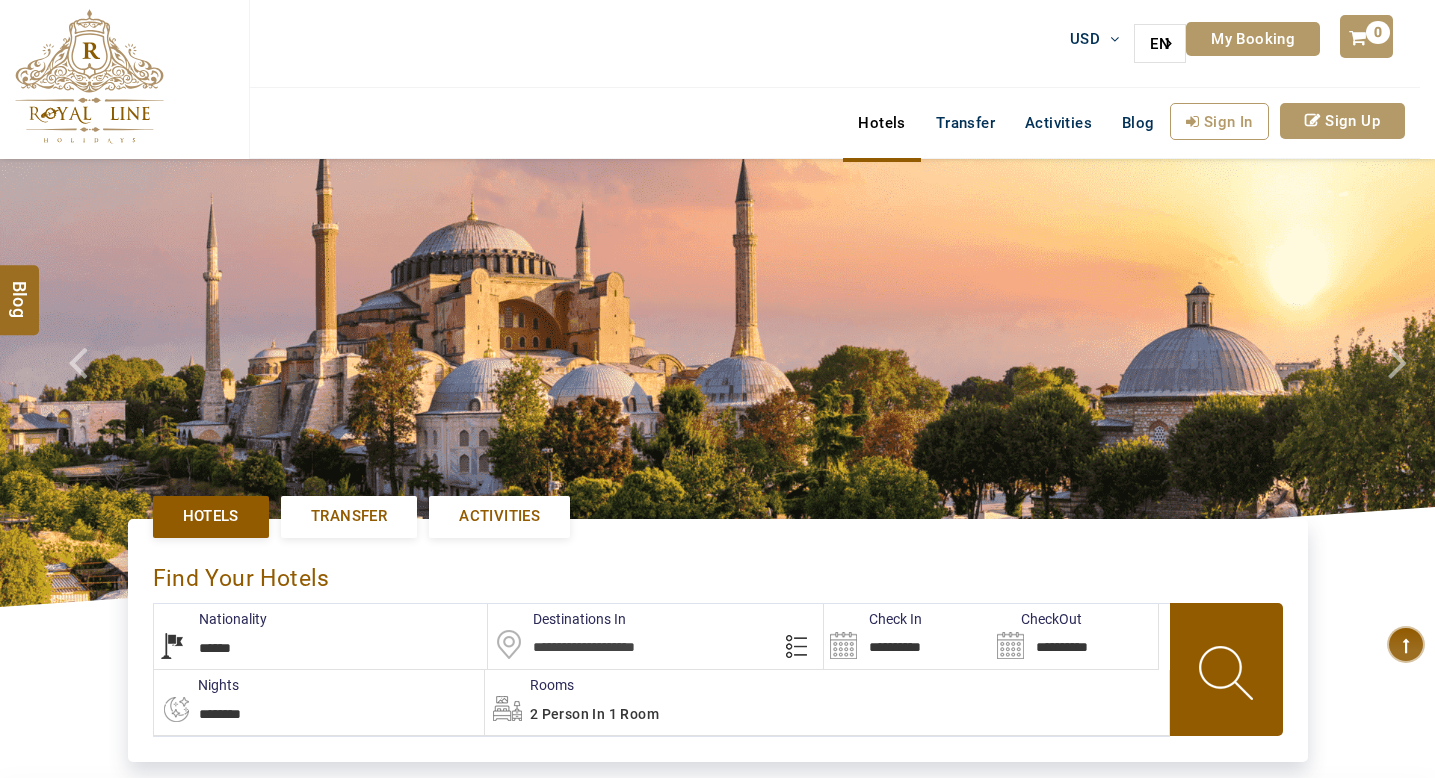 select on "******" 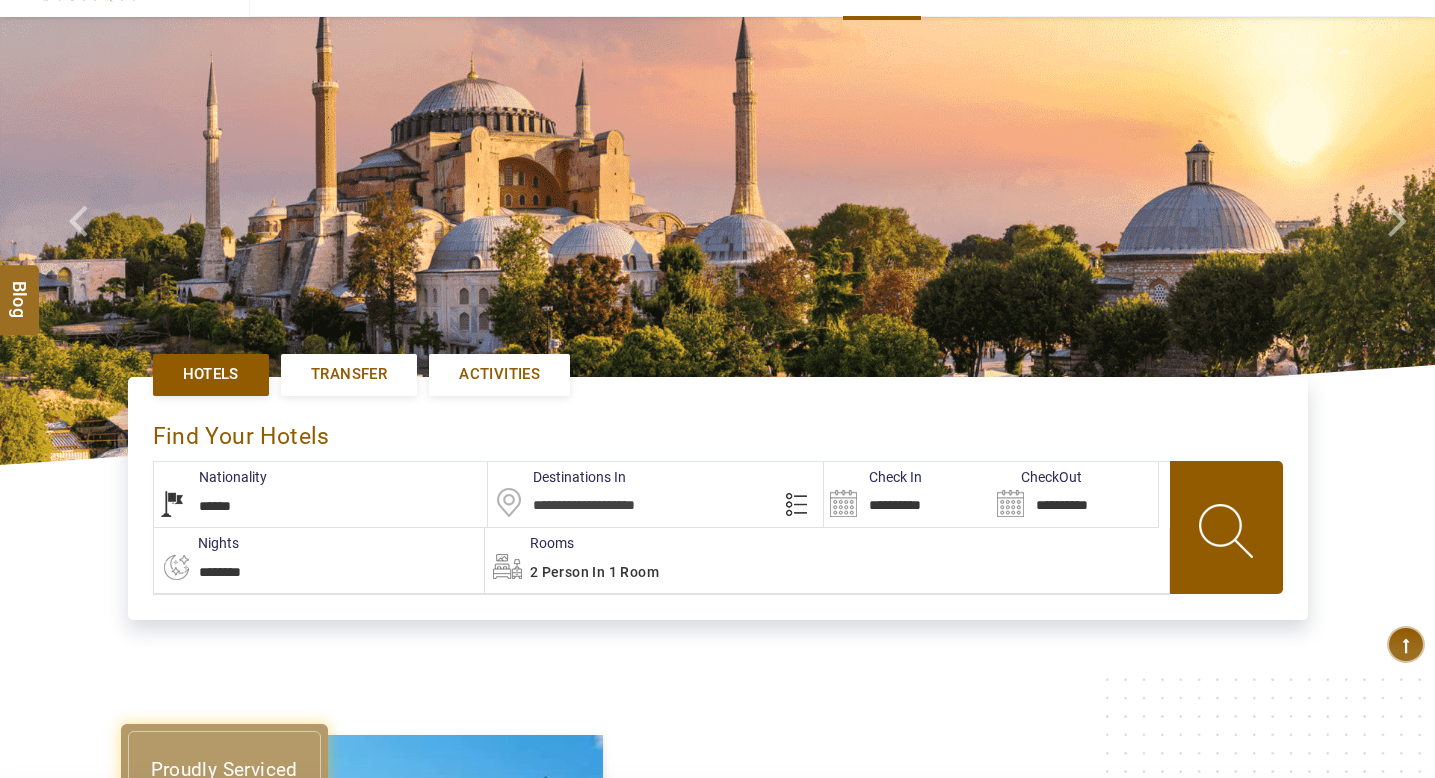scroll, scrollTop: 80, scrollLeft: 0, axis: vertical 